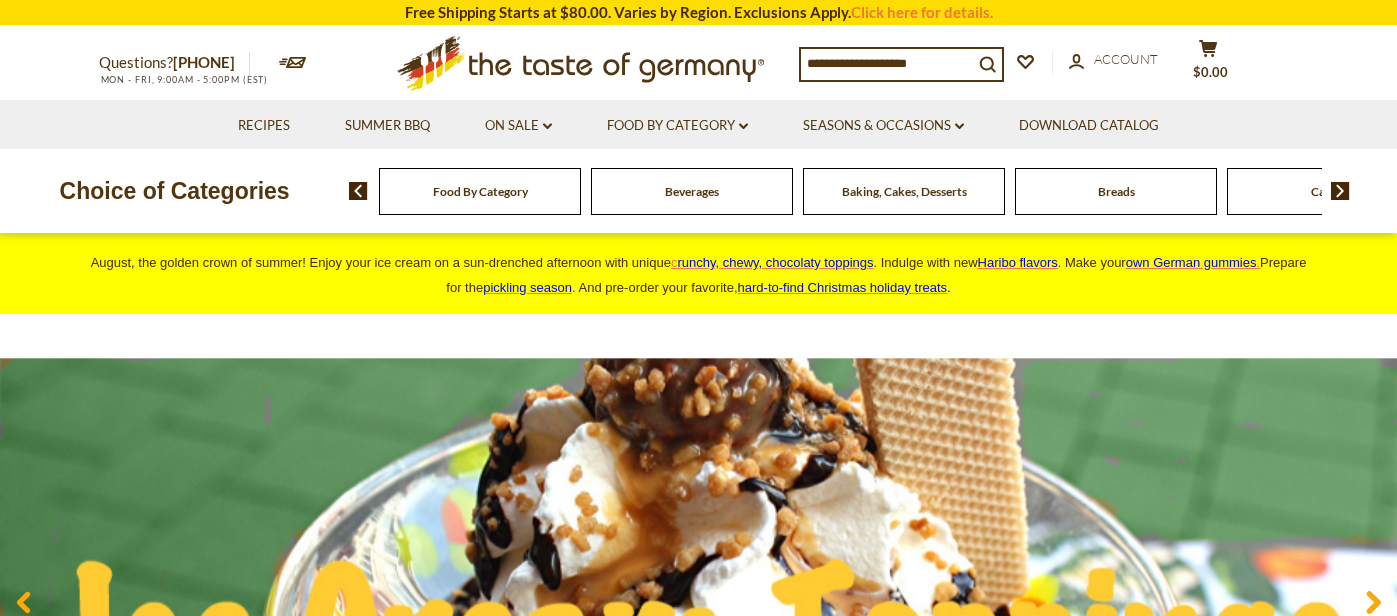 scroll, scrollTop: 0, scrollLeft: 0, axis: both 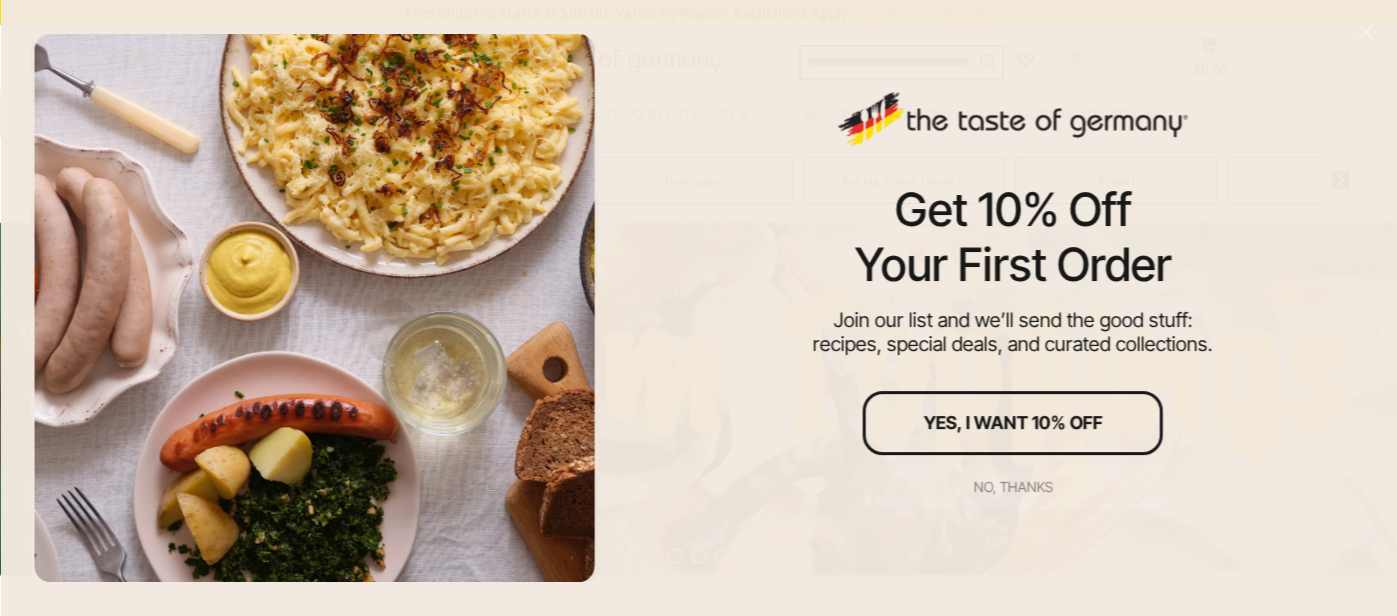 click on "No, thanks" at bounding box center (1012, 487) 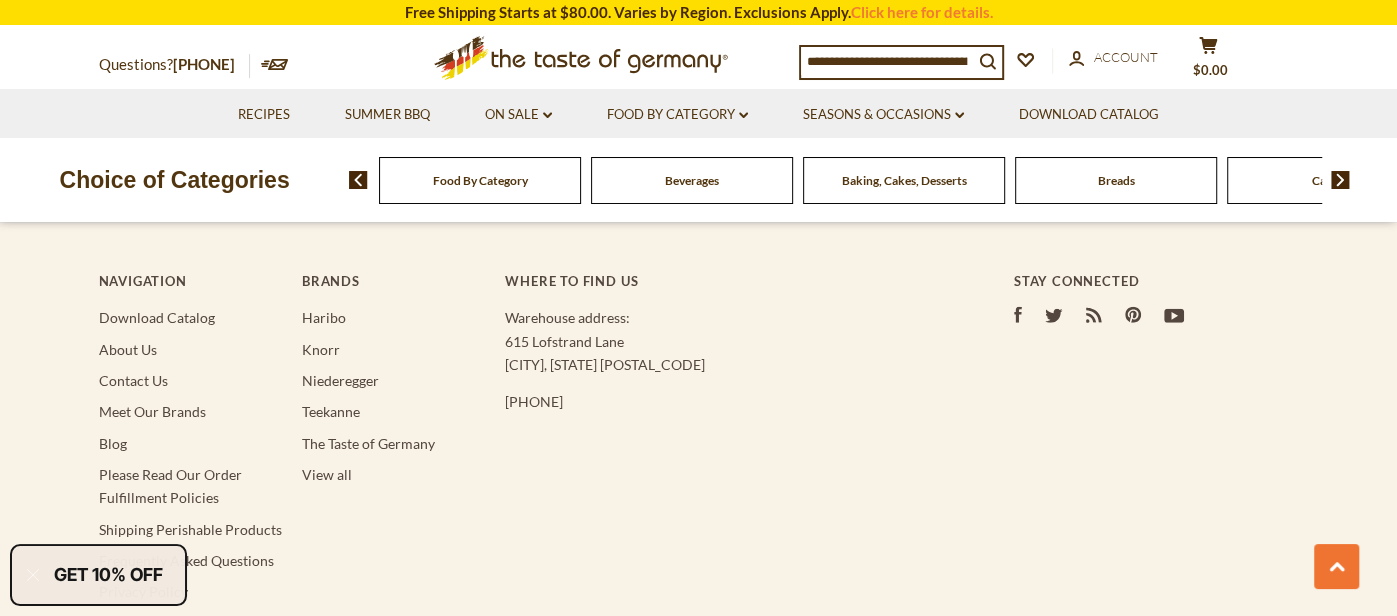 scroll, scrollTop: 3844, scrollLeft: 0, axis: vertical 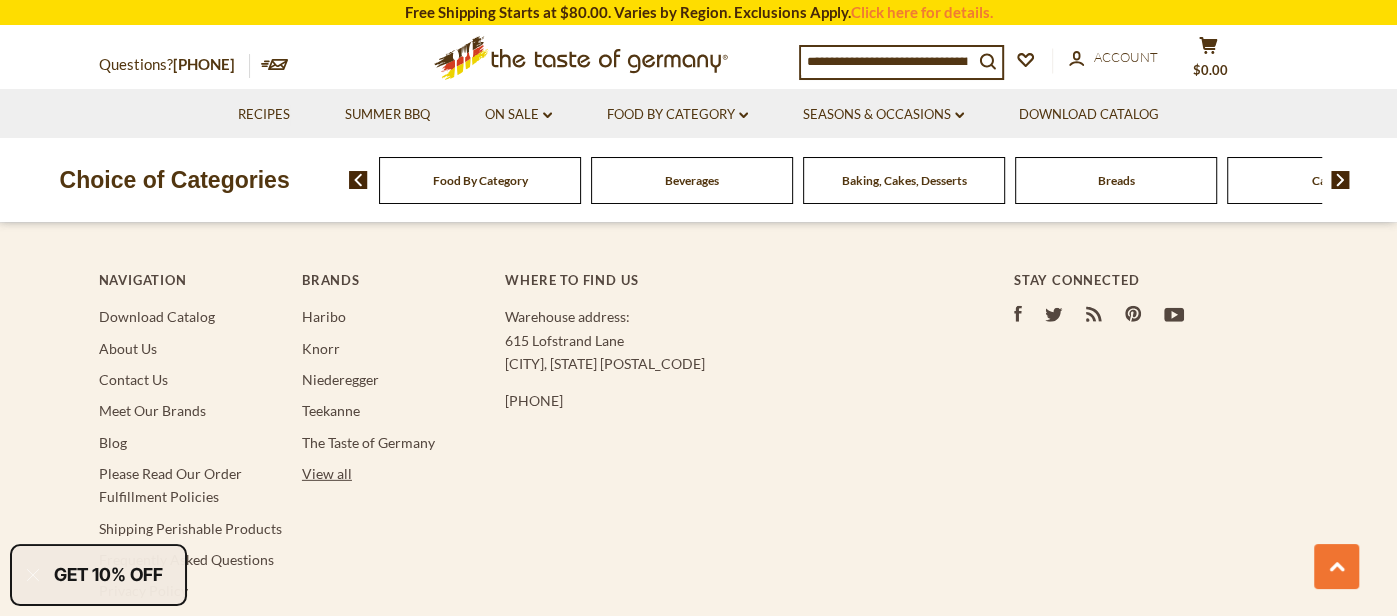click on "View all" at bounding box center (327, 473) 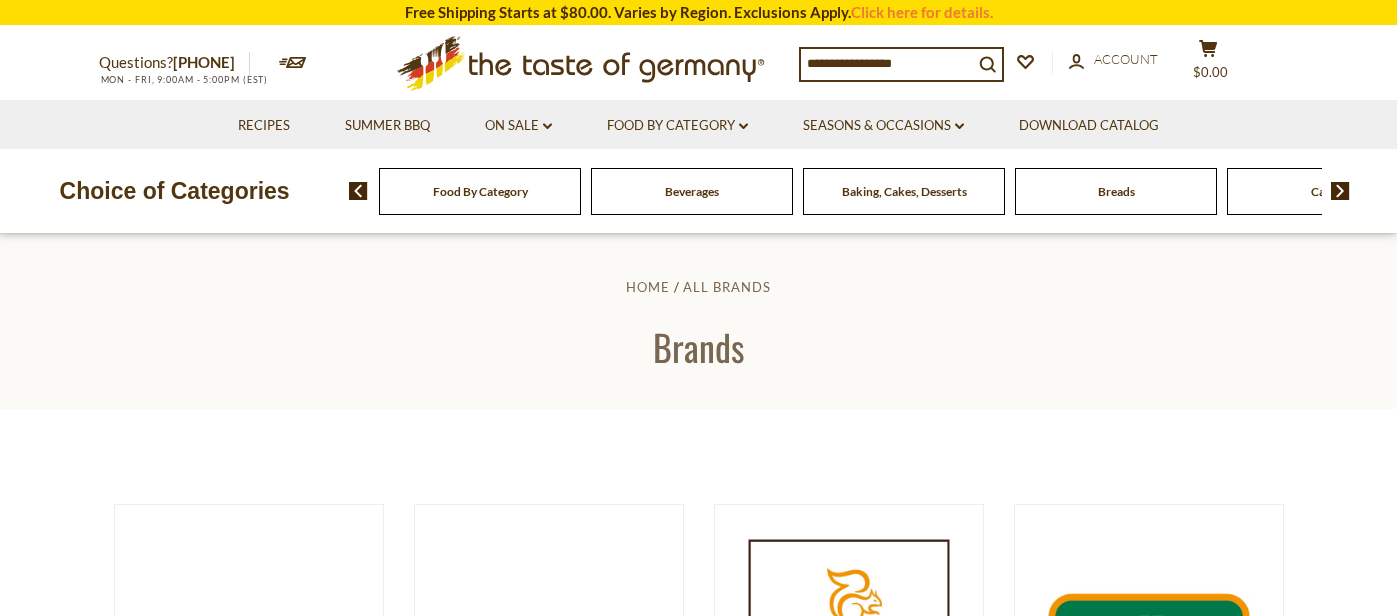 scroll, scrollTop: 0, scrollLeft: 0, axis: both 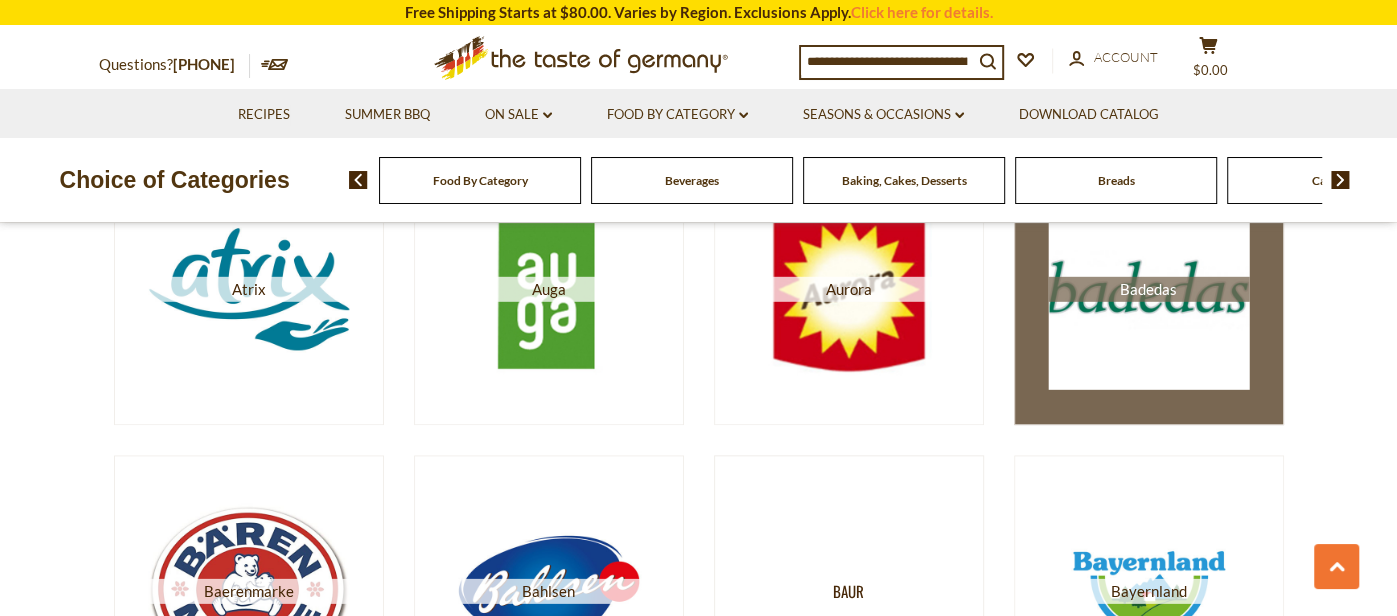 click on "Badedas" at bounding box center [1148, 288] 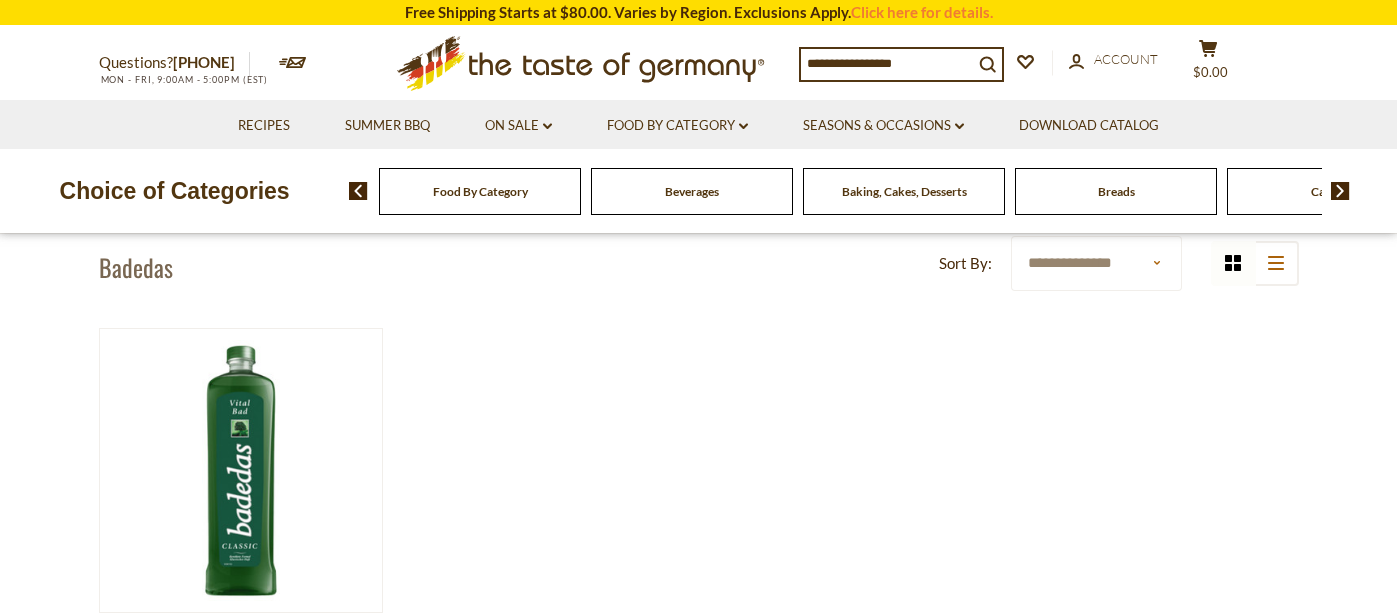 scroll, scrollTop: 0, scrollLeft: 0, axis: both 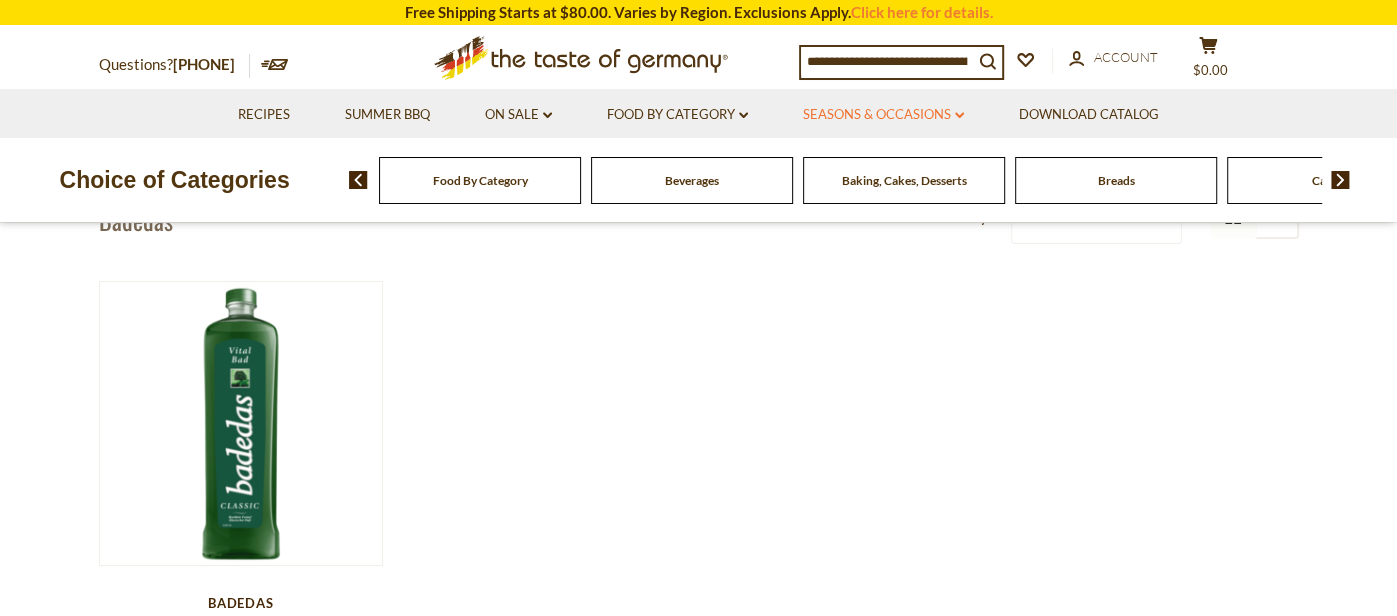 click on "Seasons & Occasions
dropdown_arrow" at bounding box center [883, 115] 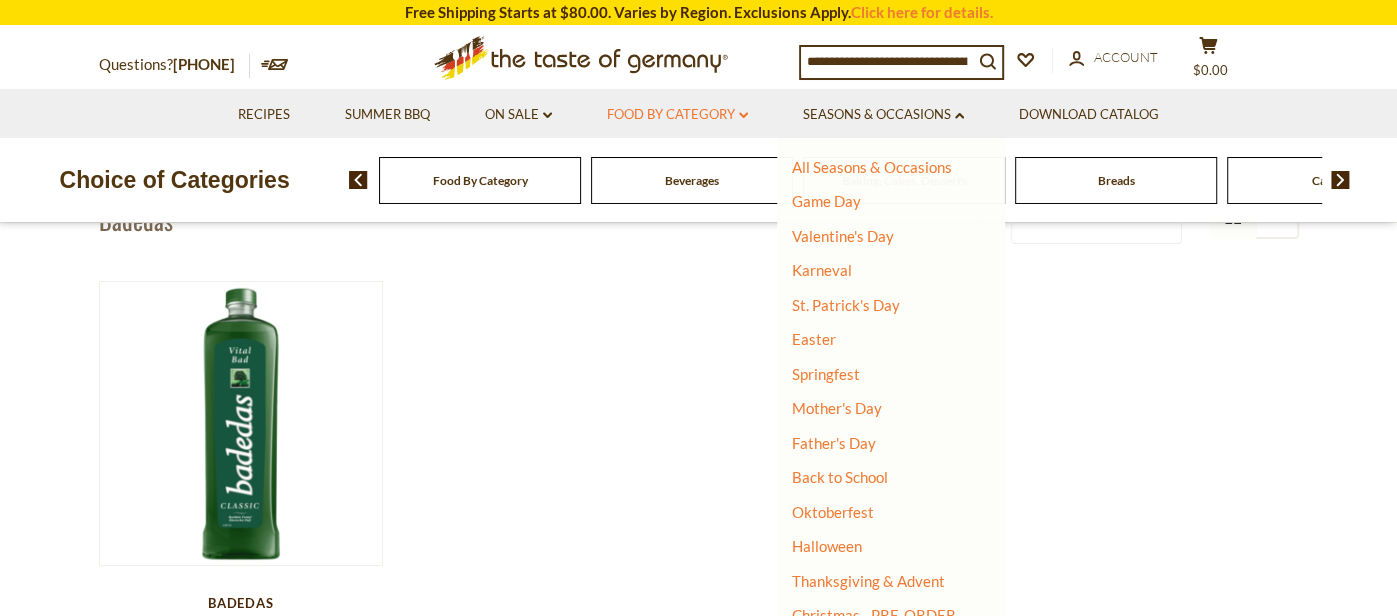 click on "dropdown_arrow" 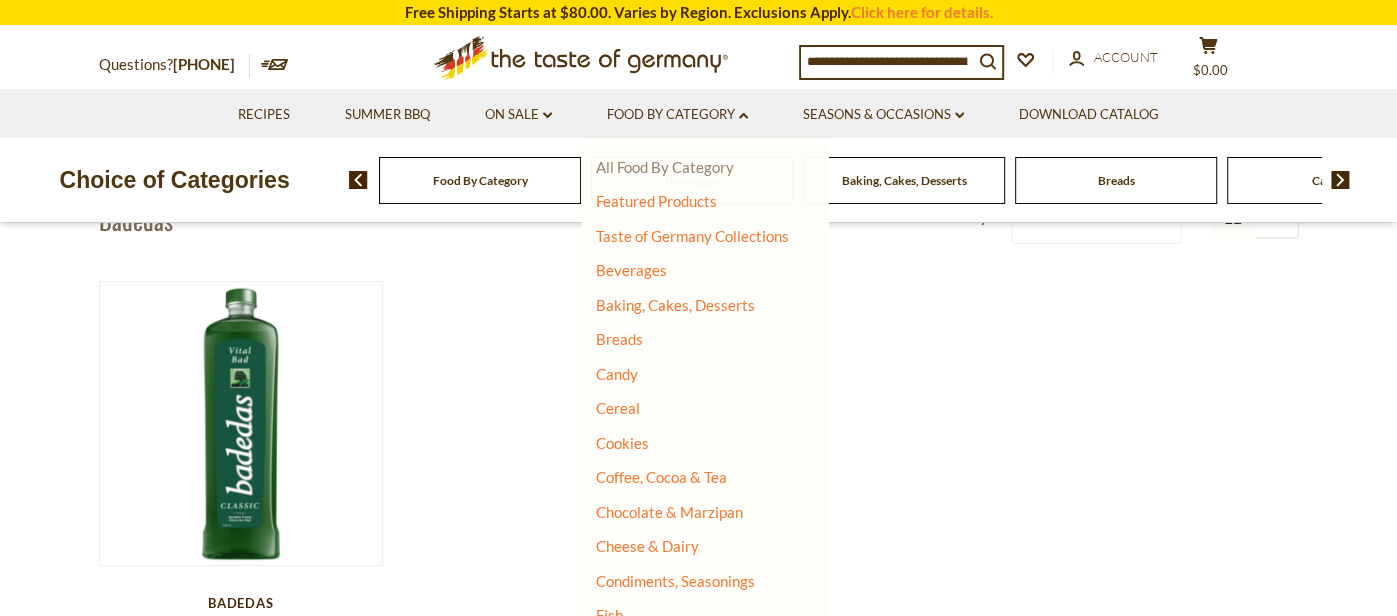 click on "All Food By Category" at bounding box center [665, 167] 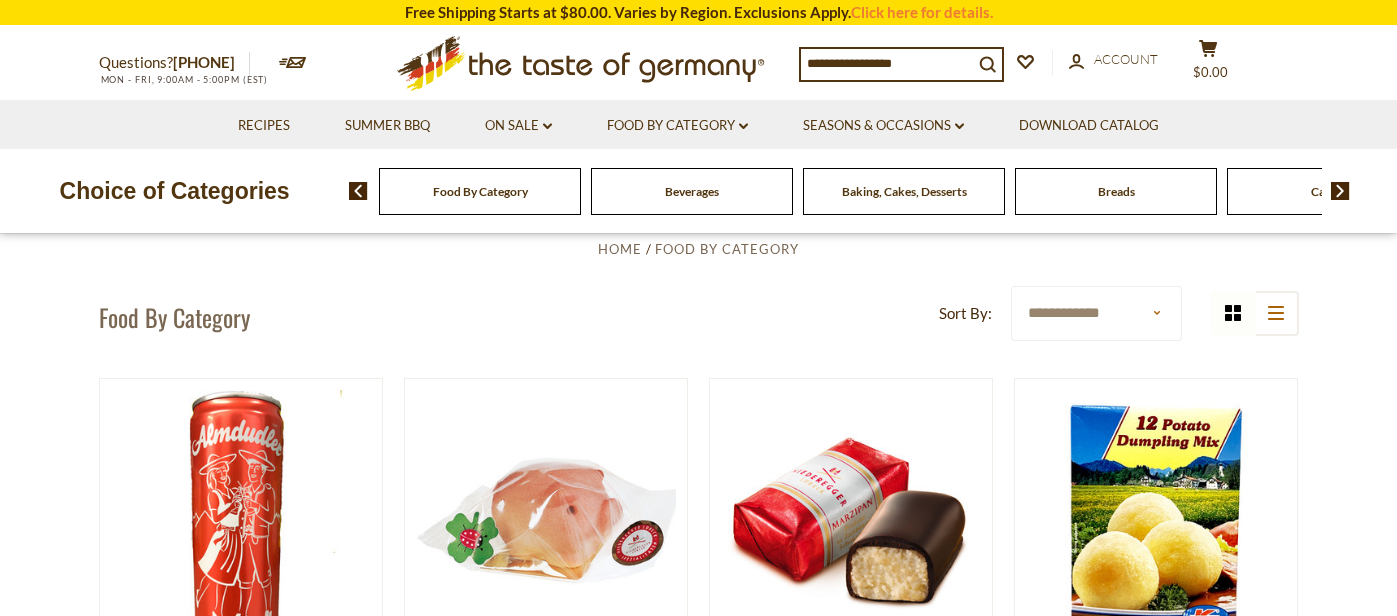 scroll, scrollTop: 0, scrollLeft: 0, axis: both 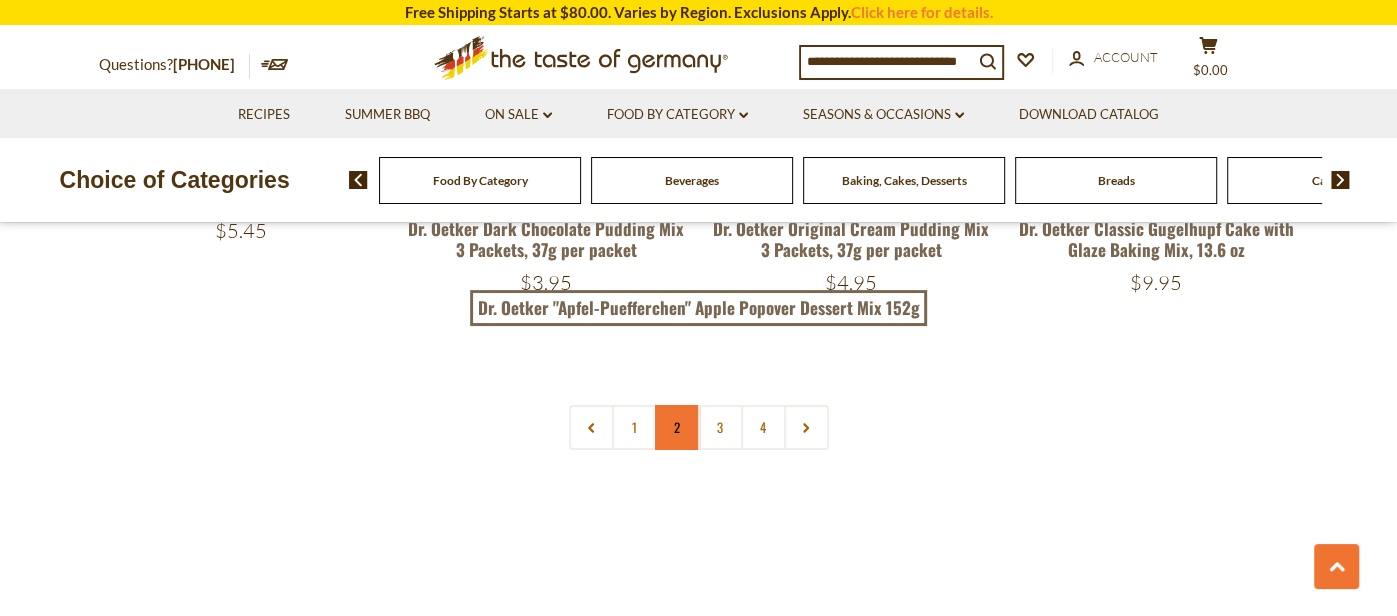 click on "2" at bounding box center (677, 427) 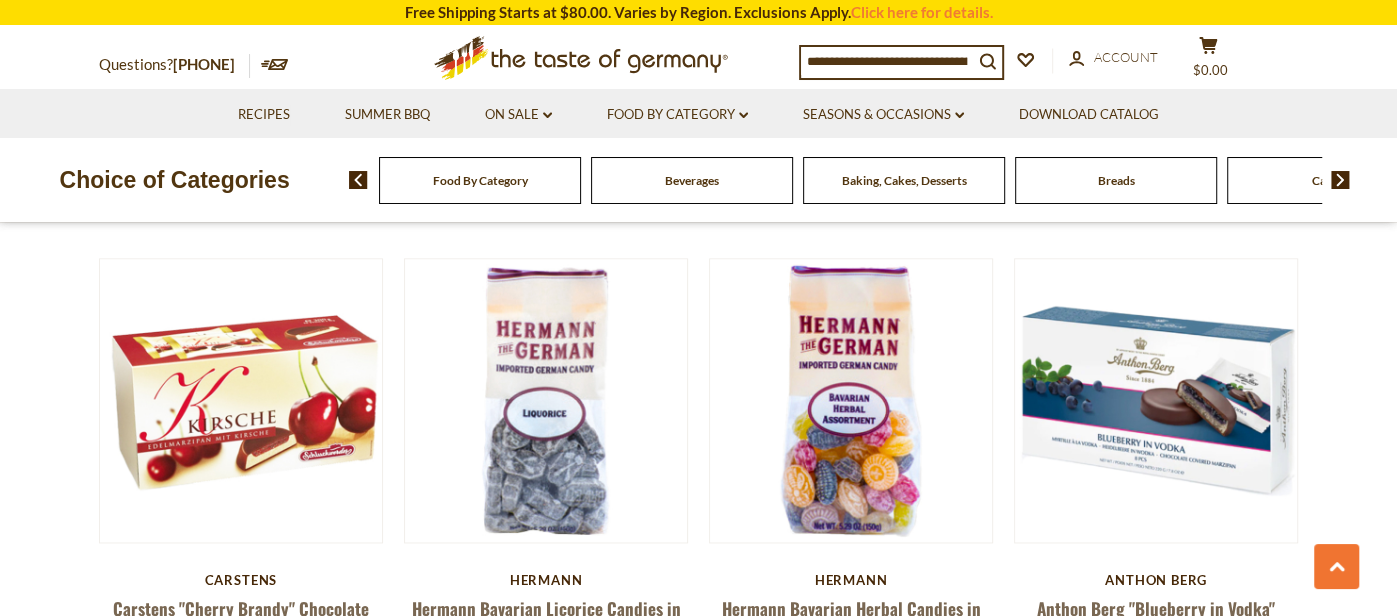 scroll, scrollTop: 1740, scrollLeft: 0, axis: vertical 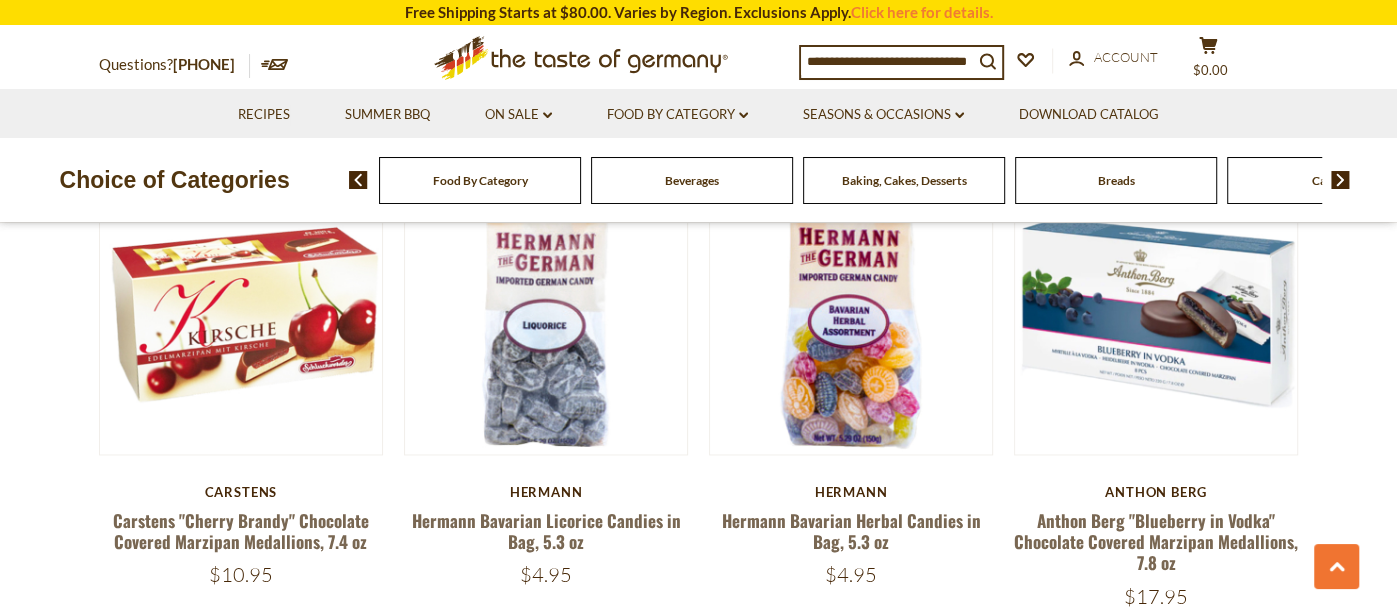 click at bounding box center (887, 61) 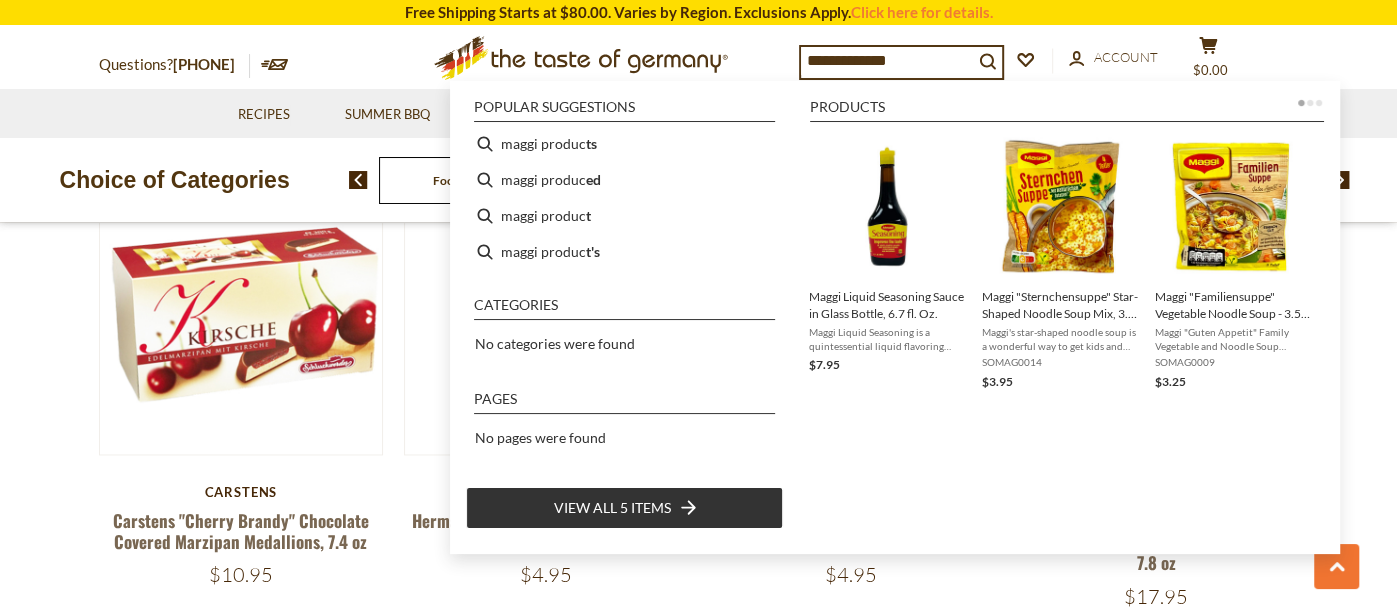 type on "**********" 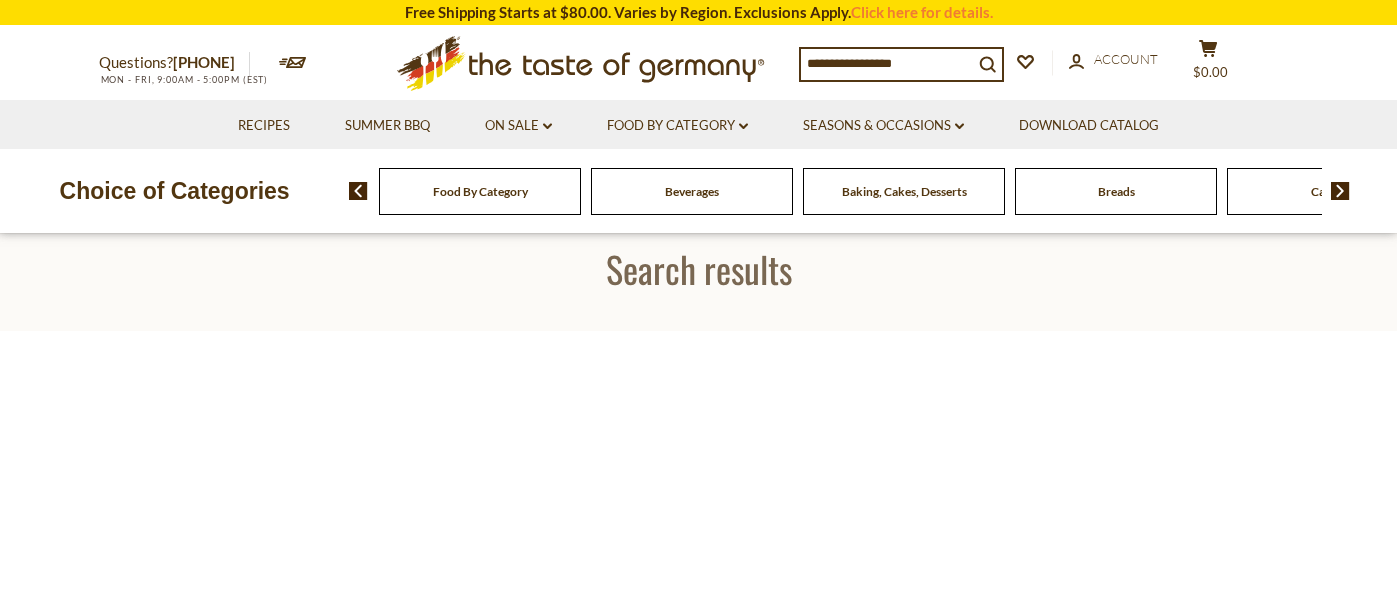 scroll, scrollTop: 0, scrollLeft: 0, axis: both 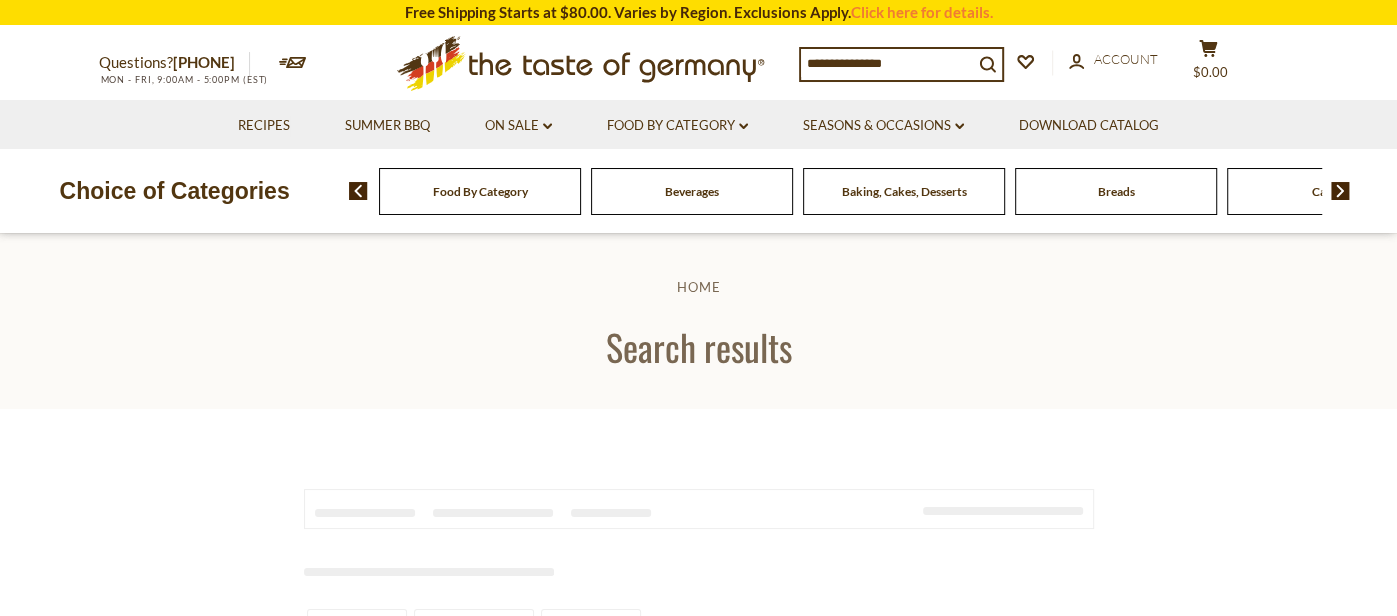 type on "**********" 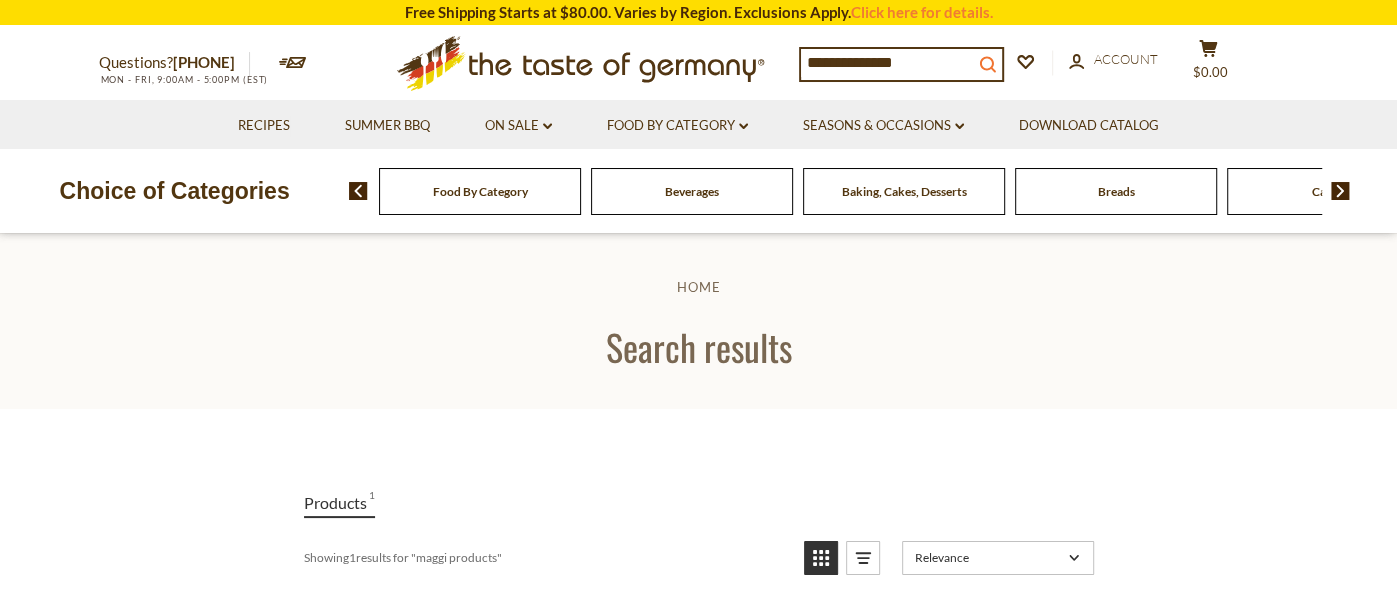 click on "search_icon" at bounding box center [987, 62] 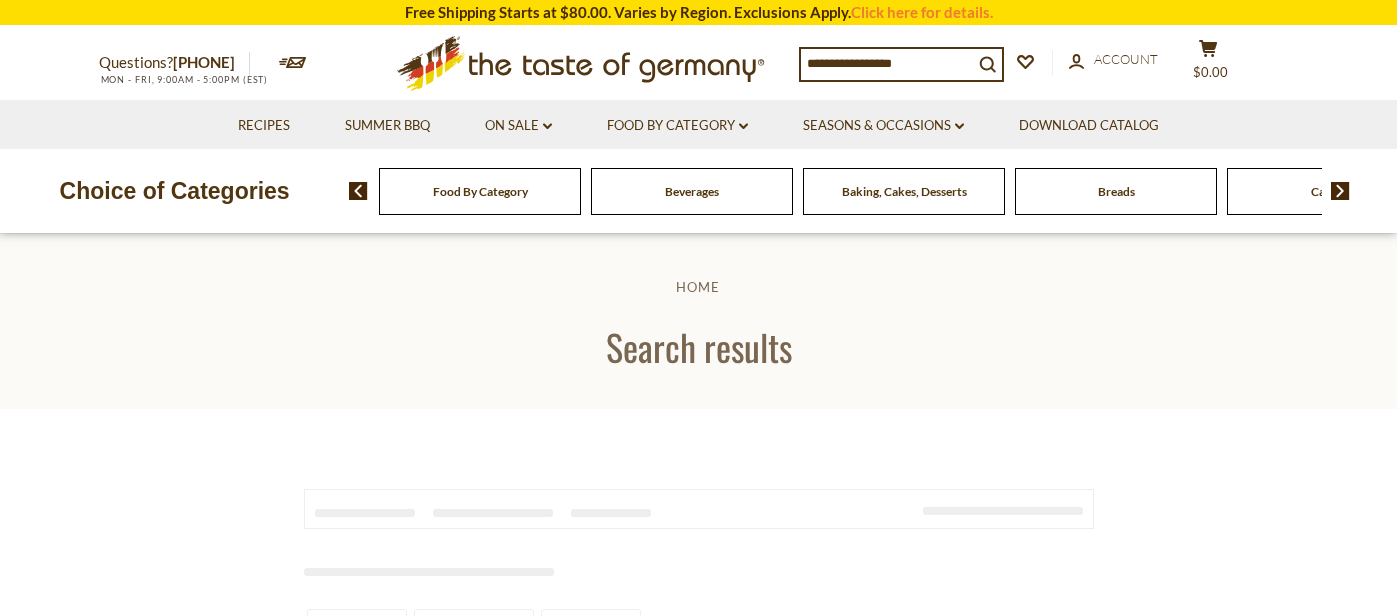 scroll, scrollTop: 0, scrollLeft: 0, axis: both 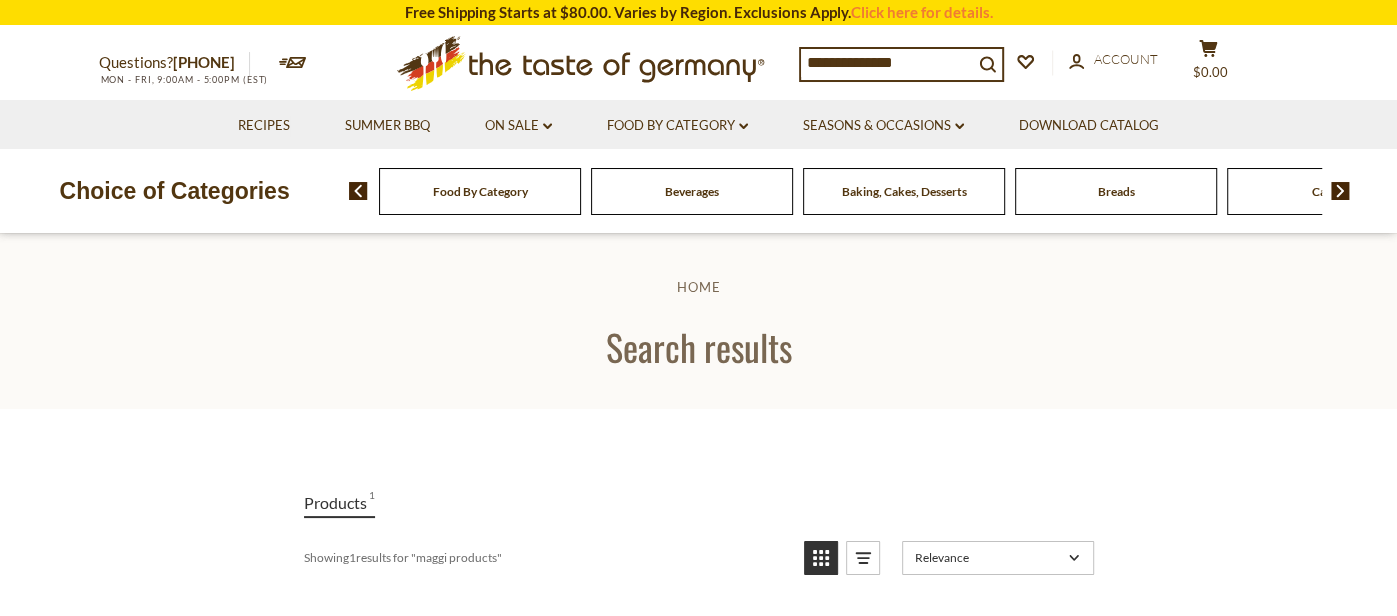 click on "**********" at bounding box center [887, 63] 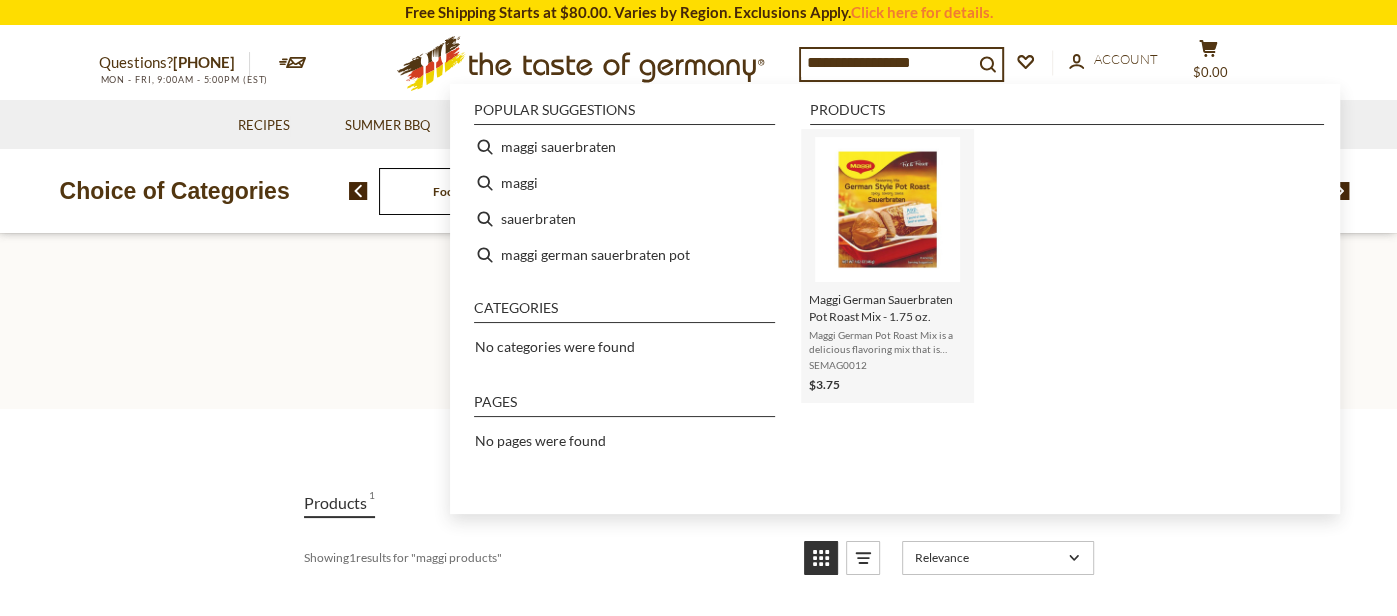 type on "**********" 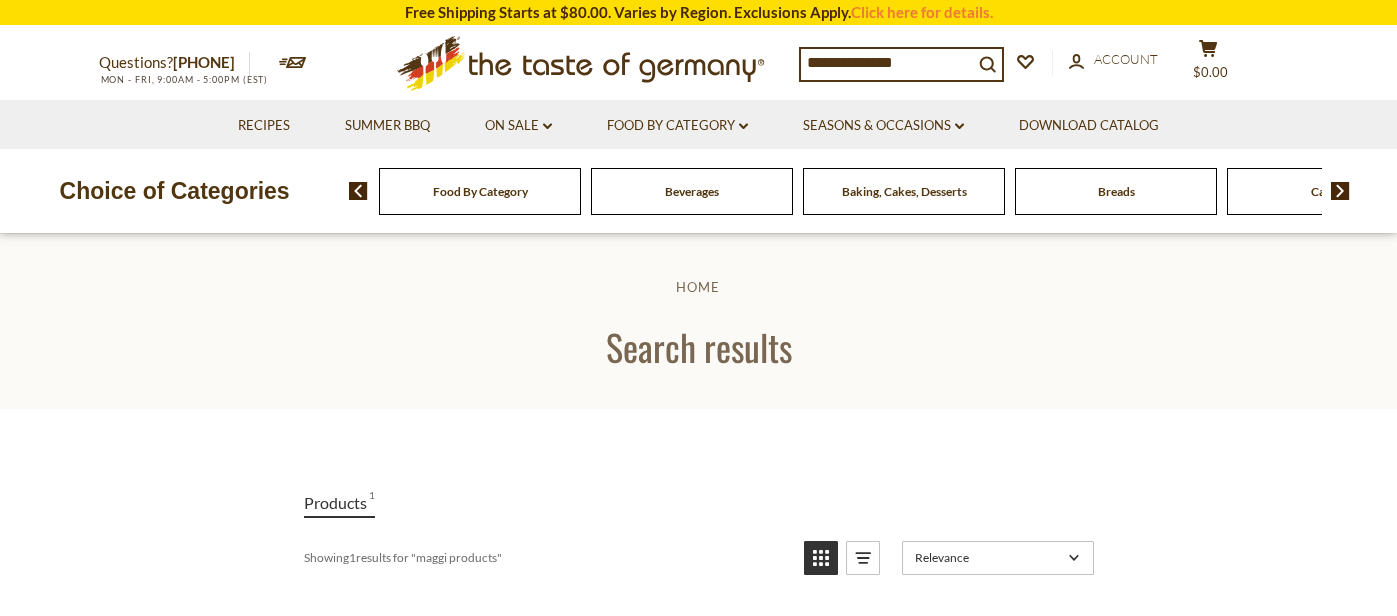 scroll, scrollTop: 0, scrollLeft: 0, axis: both 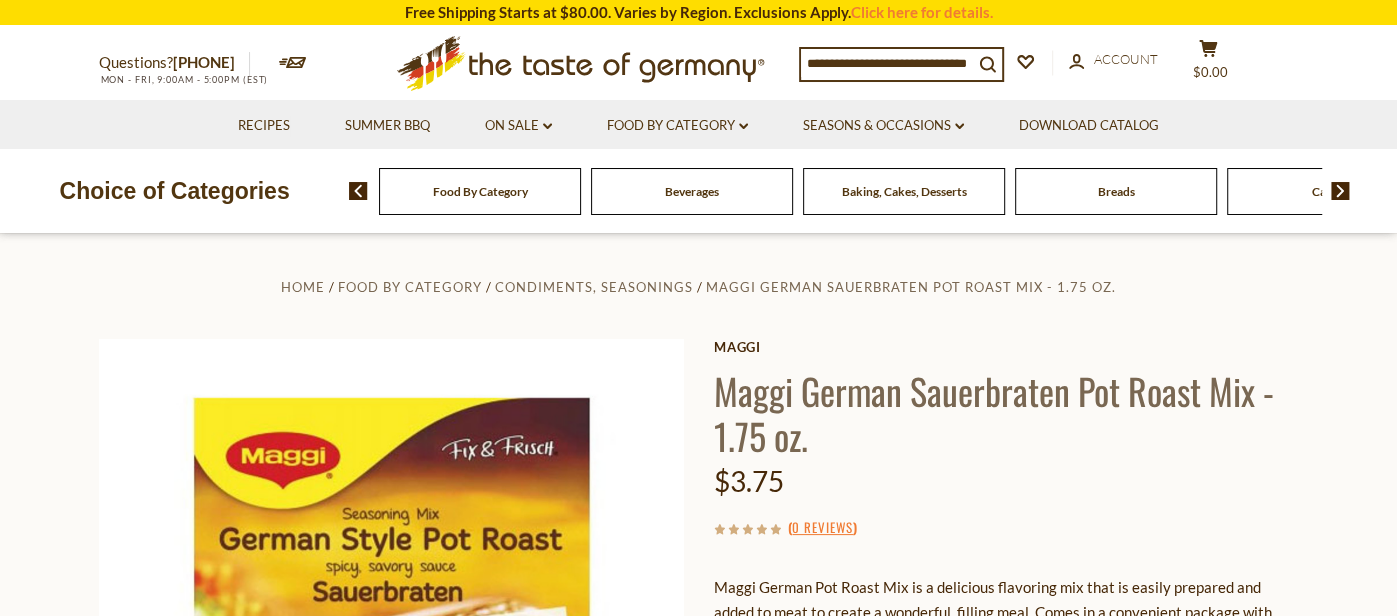 click at bounding box center [887, 63] 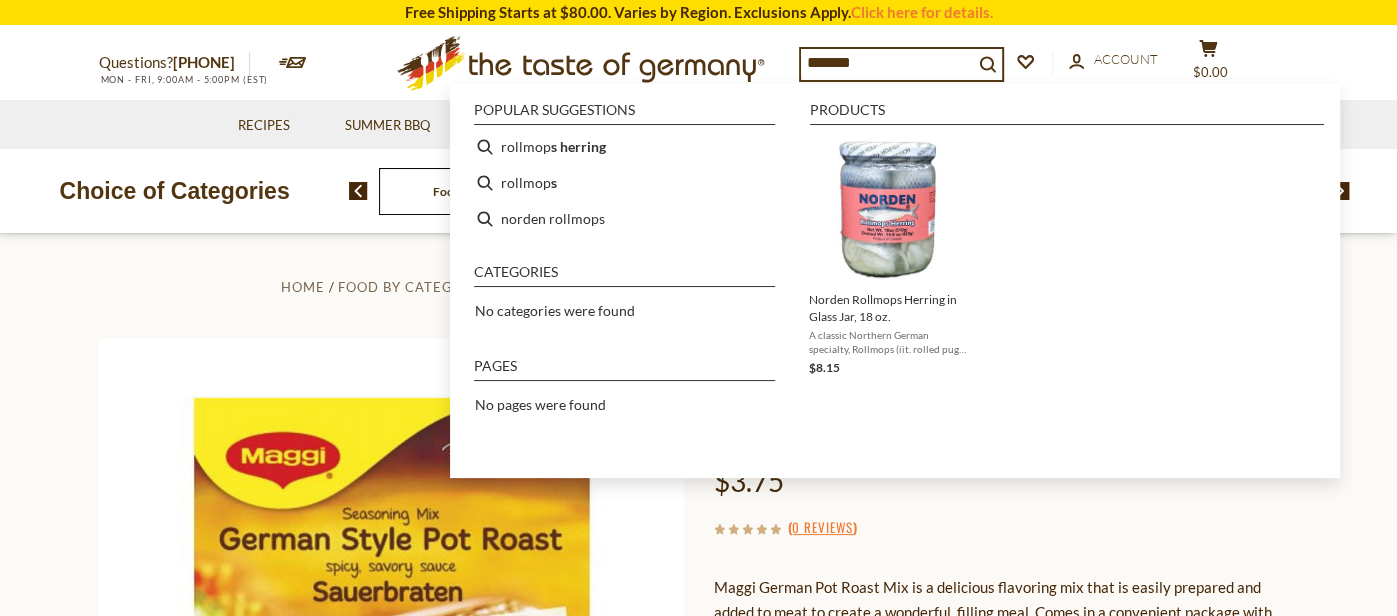 type on "********" 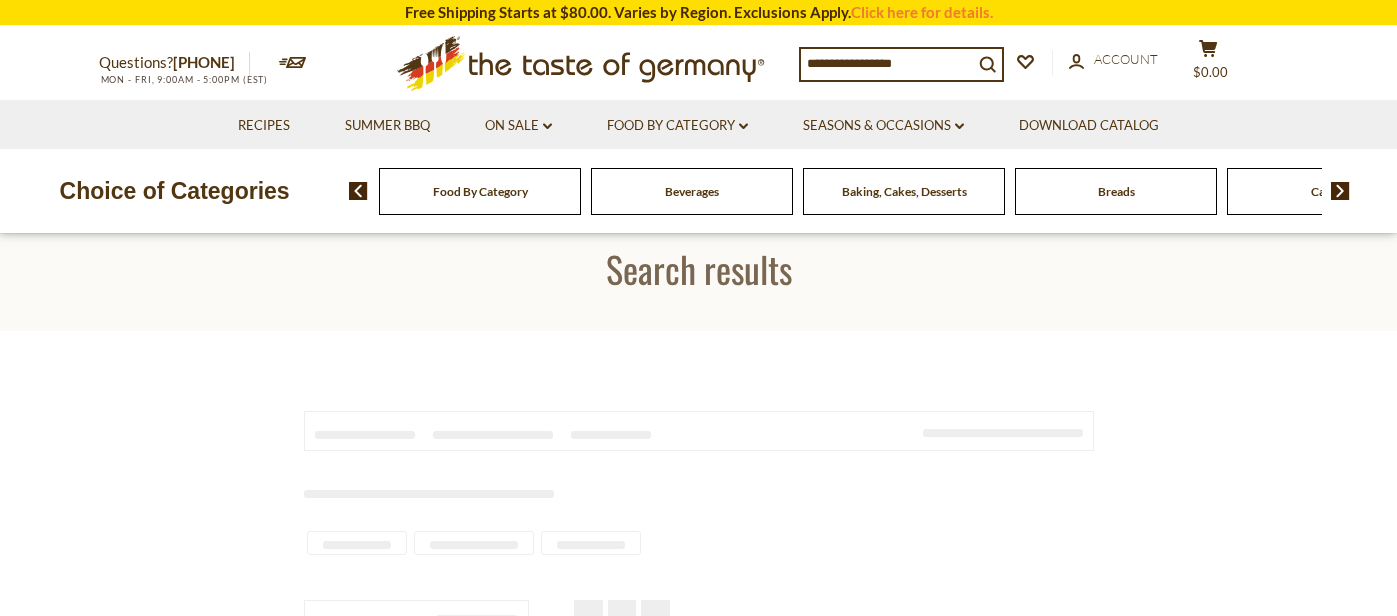 scroll, scrollTop: 0, scrollLeft: 0, axis: both 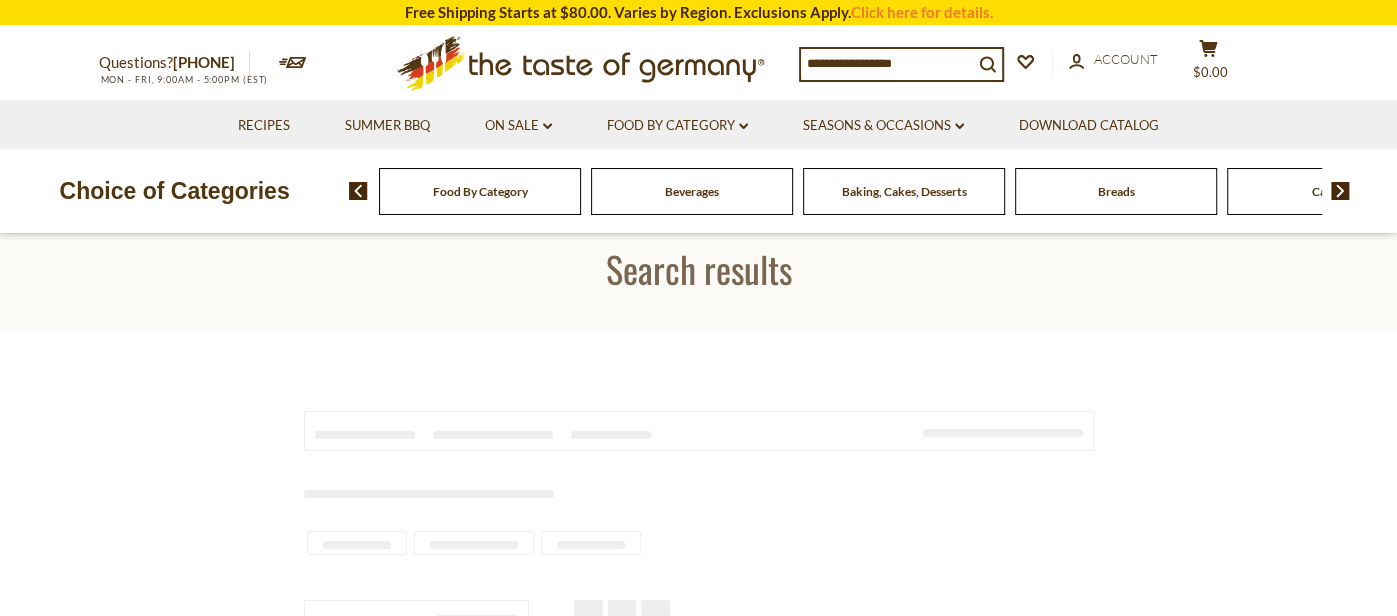 type on "********" 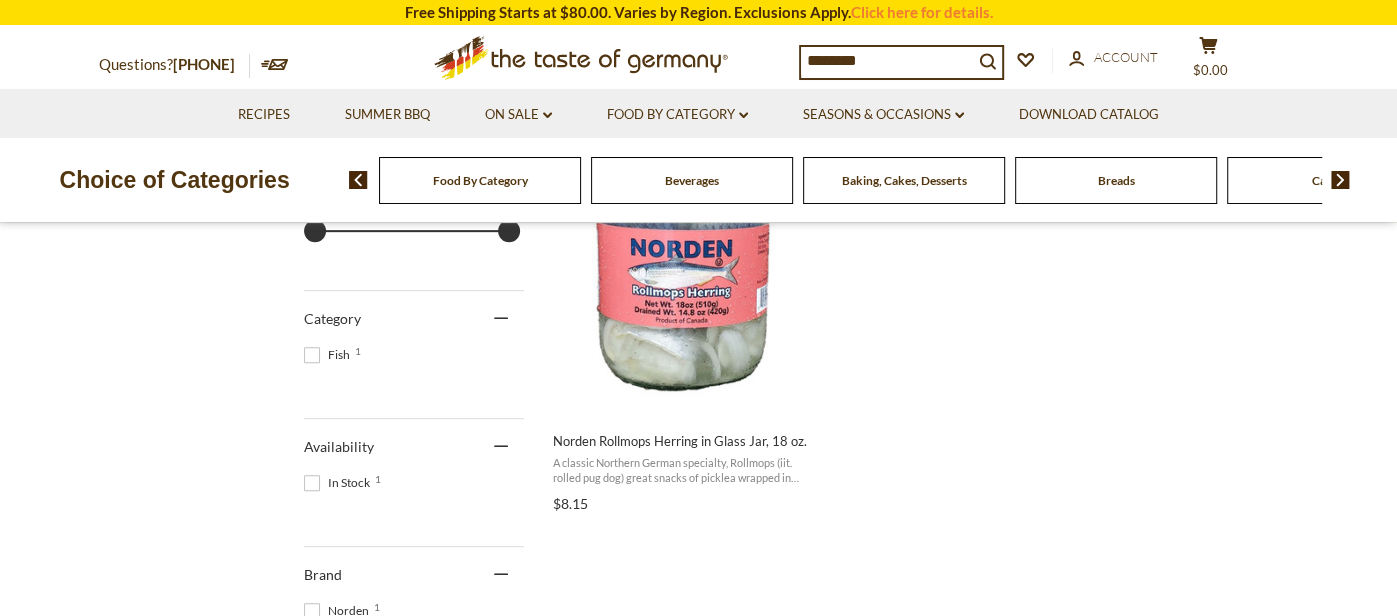 scroll, scrollTop: 498, scrollLeft: 0, axis: vertical 